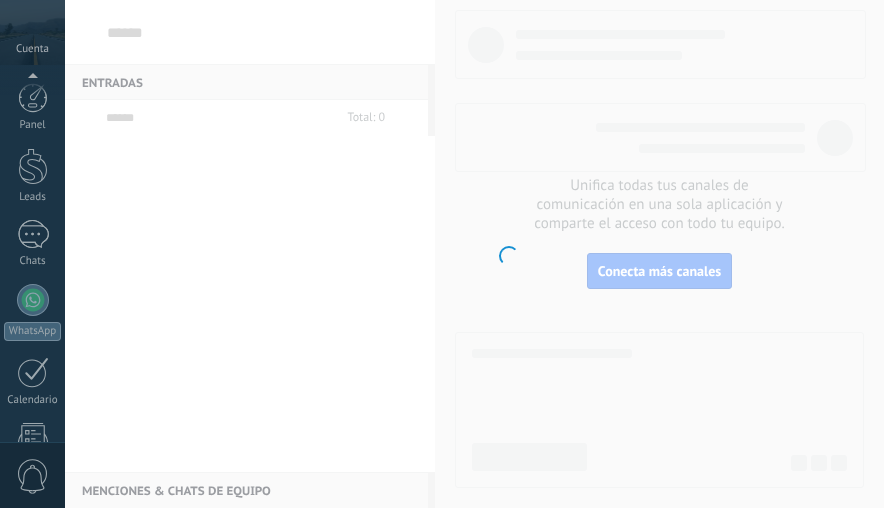 scroll, scrollTop: 0, scrollLeft: 0, axis: both 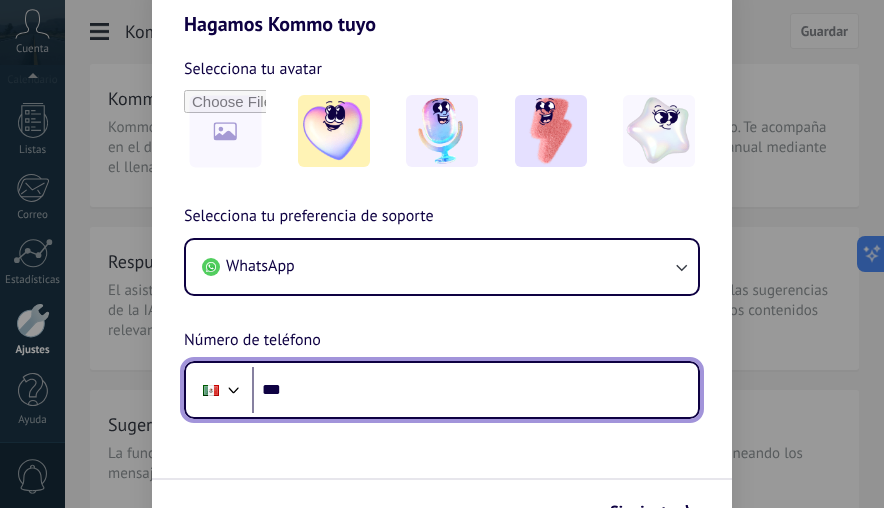 click on "***" at bounding box center [475, 390] 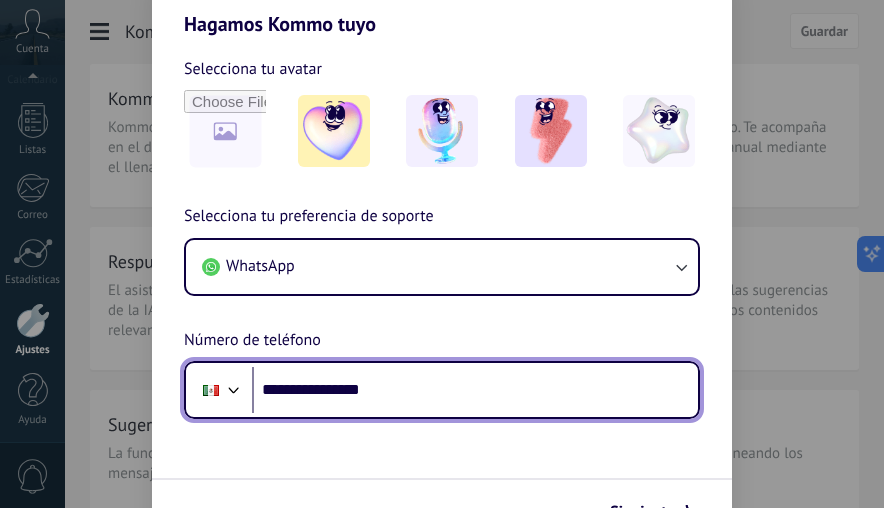 type on "**********" 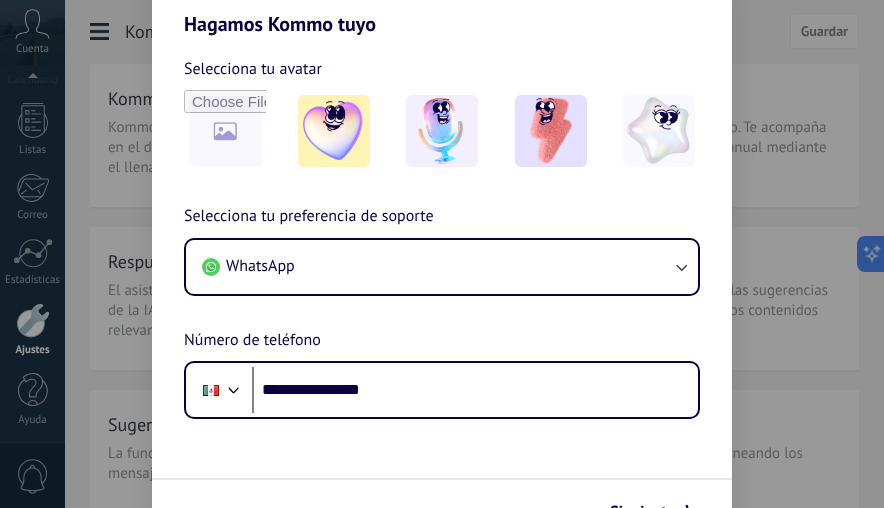 click on "**********" at bounding box center (442, 290) 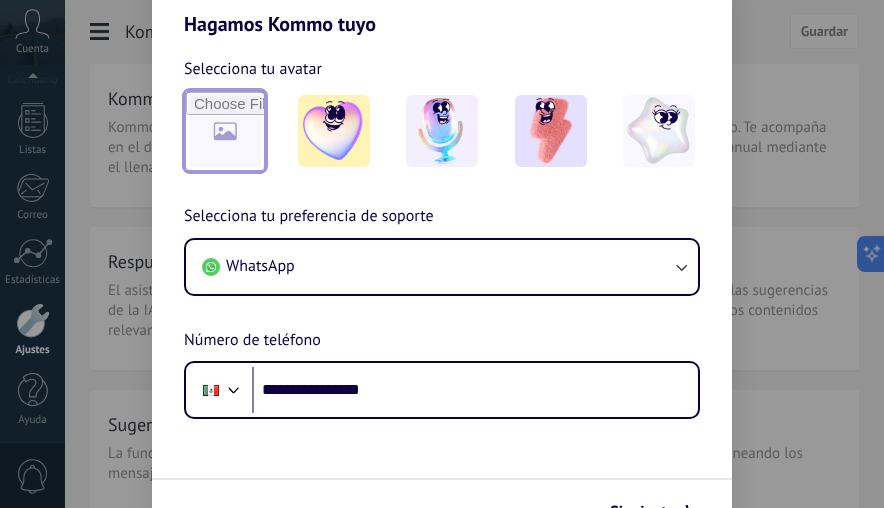 click at bounding box center [225, 131] 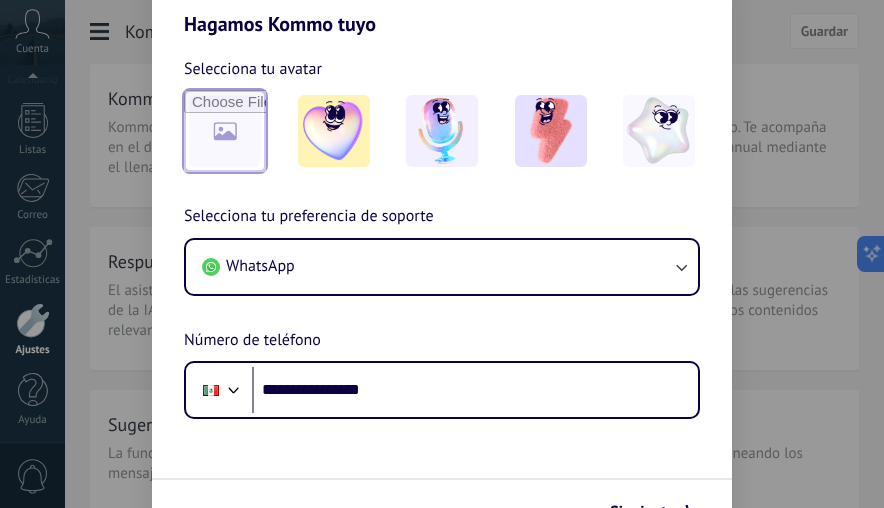 type on "**********" 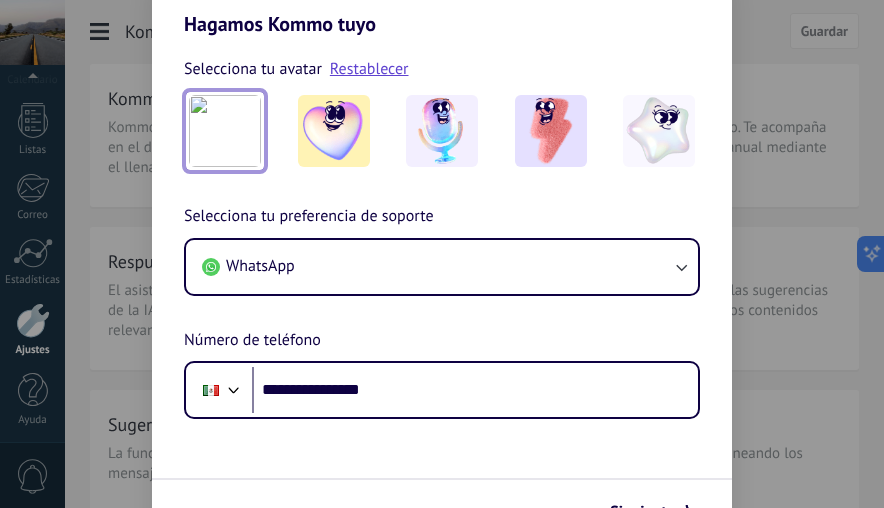 click at bounding box center [225, 131] 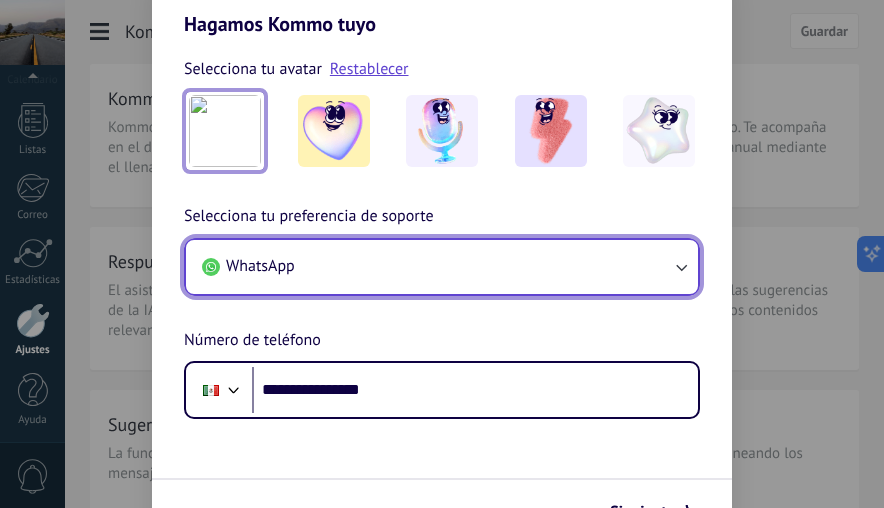 click 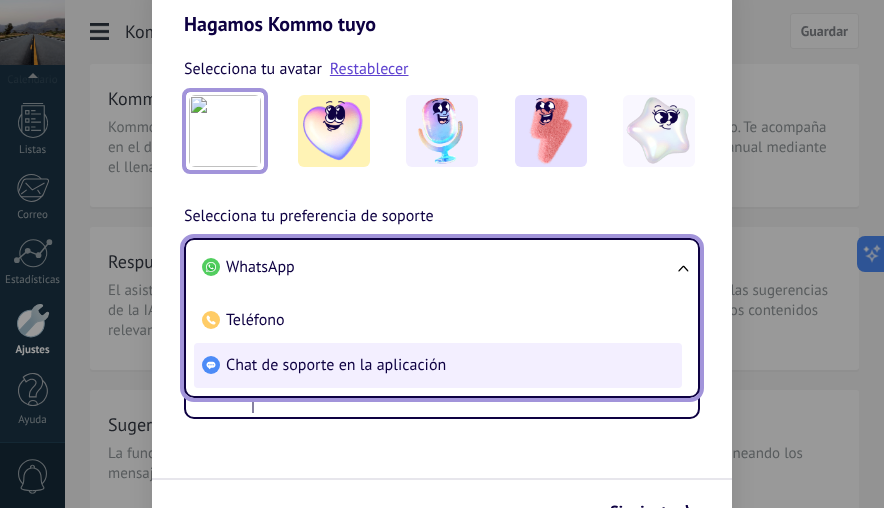 click on "Chat de soporte en la aplicación" at bounding box center (438, 365) 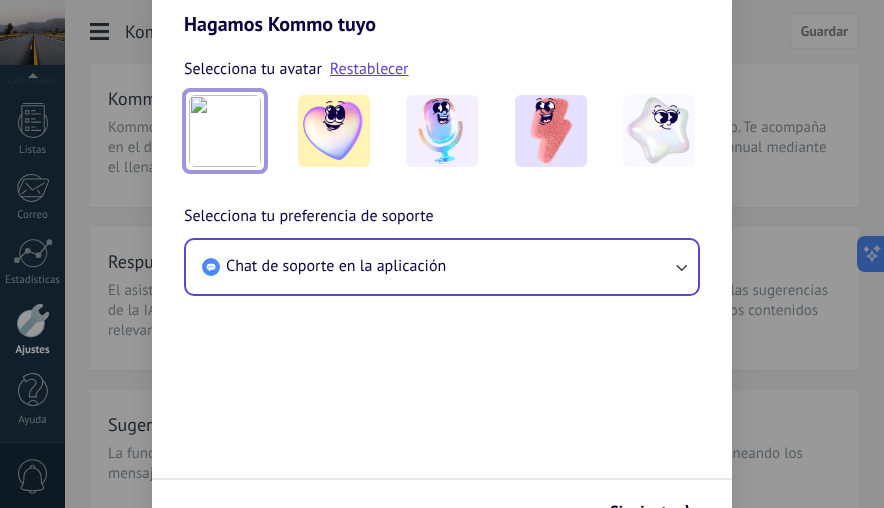 click on "Siguiente" at bounding box center (442, 511) 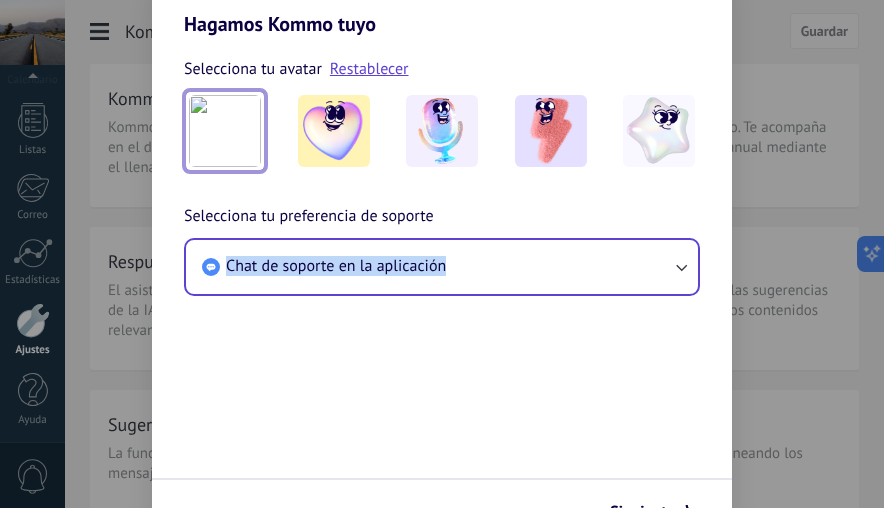 click on "Siguiente" at bounding box center (442, 511) 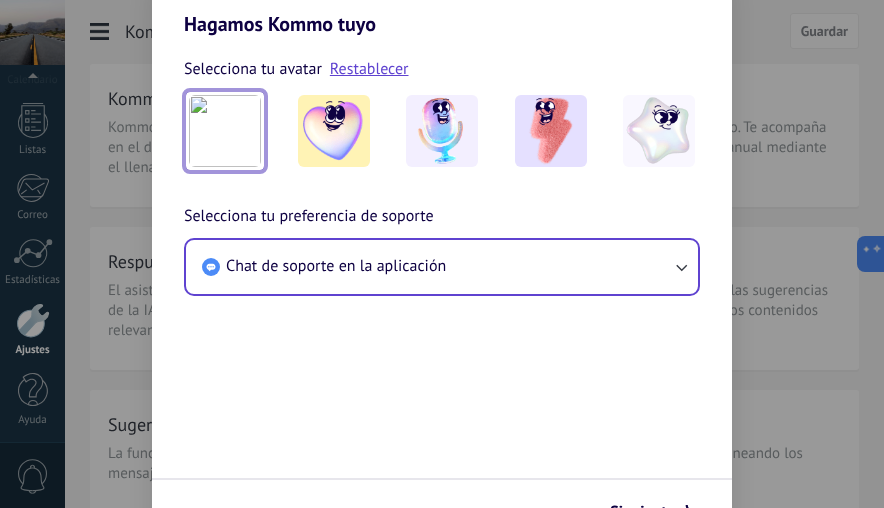 click on "Siguiente" at bounding box center (442, 511) 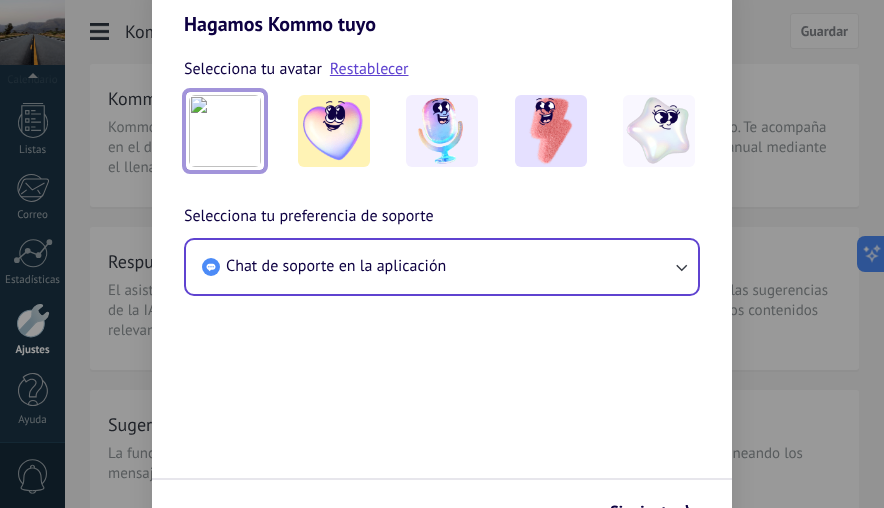 click on "Siguiente" at bounding box center (442, 511) 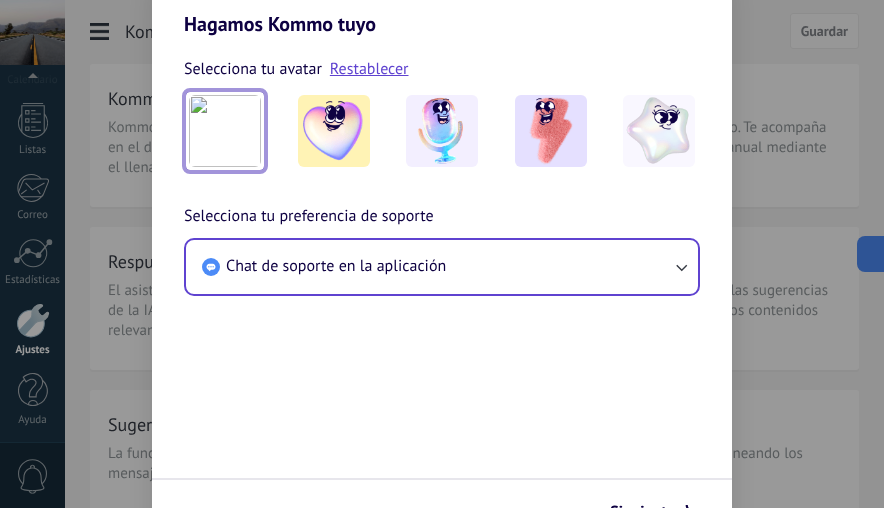 drag, startPoint x: 222, startPoint y: 504, endPoint x: 884, endPoint y: 128, distance: 761.32776 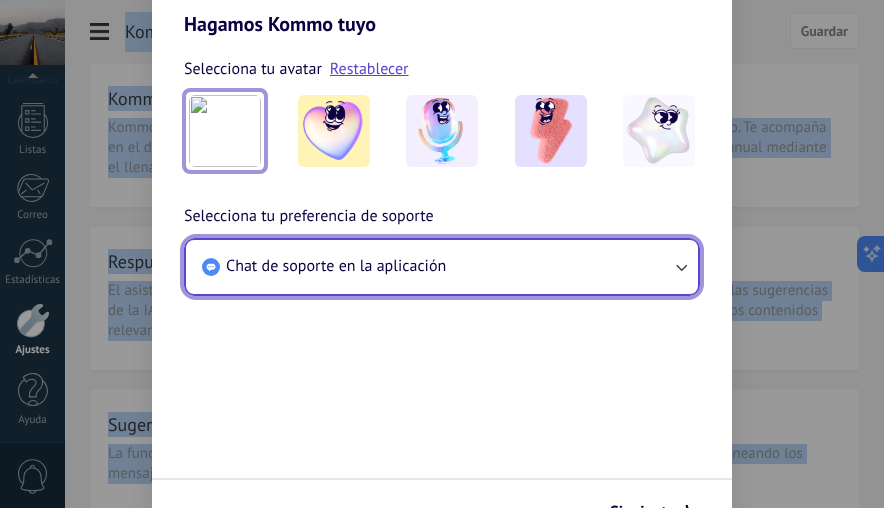 click 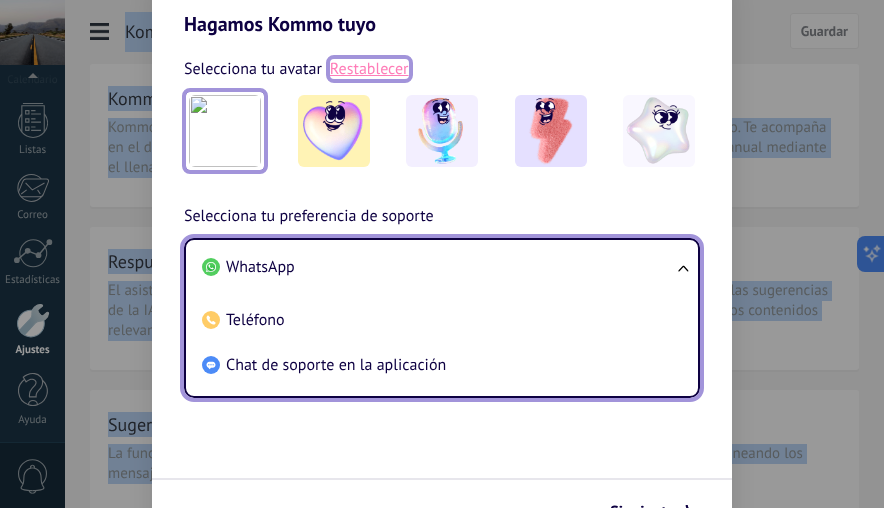 click on "Restablecer" at bounding box center [369, 69] 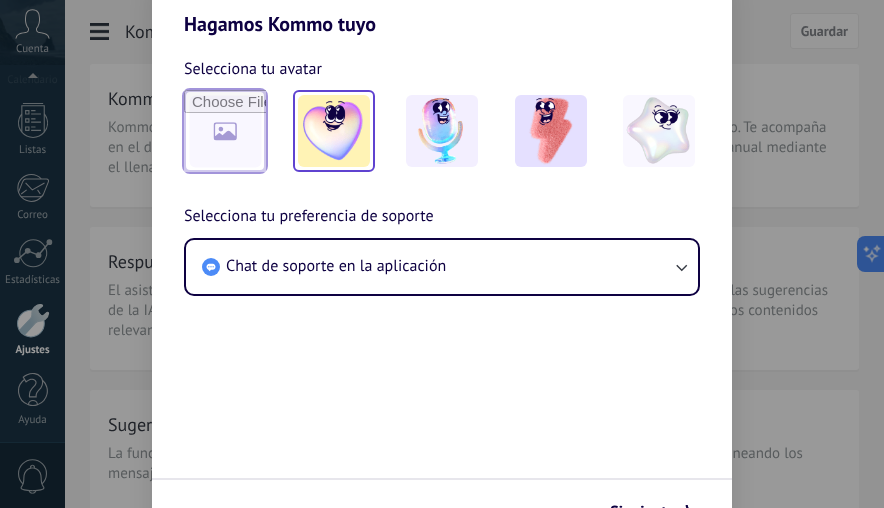 click at bounding box center (334, 131) 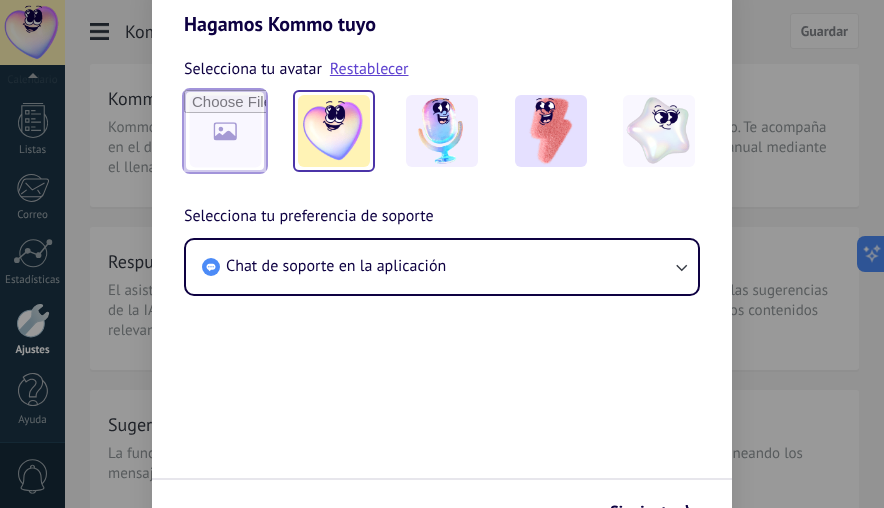 click on "Selecciona tu avatar" at bounding box center [253, 69] 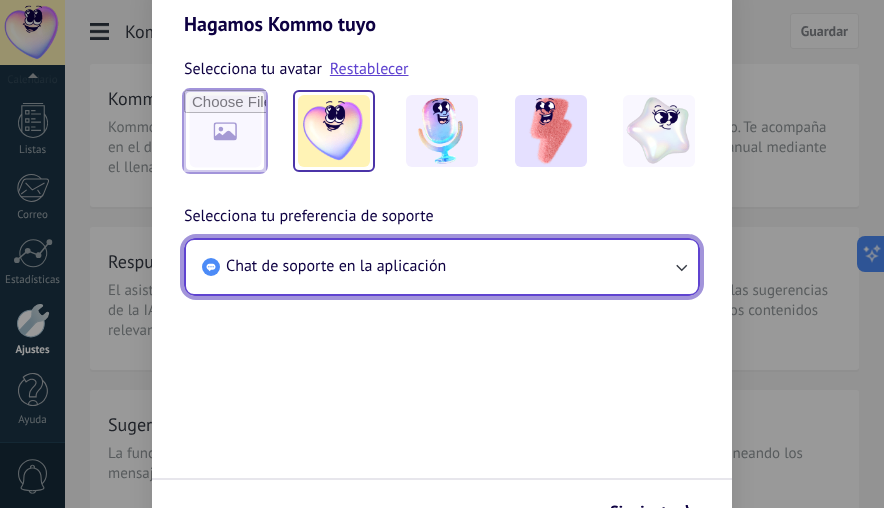 click 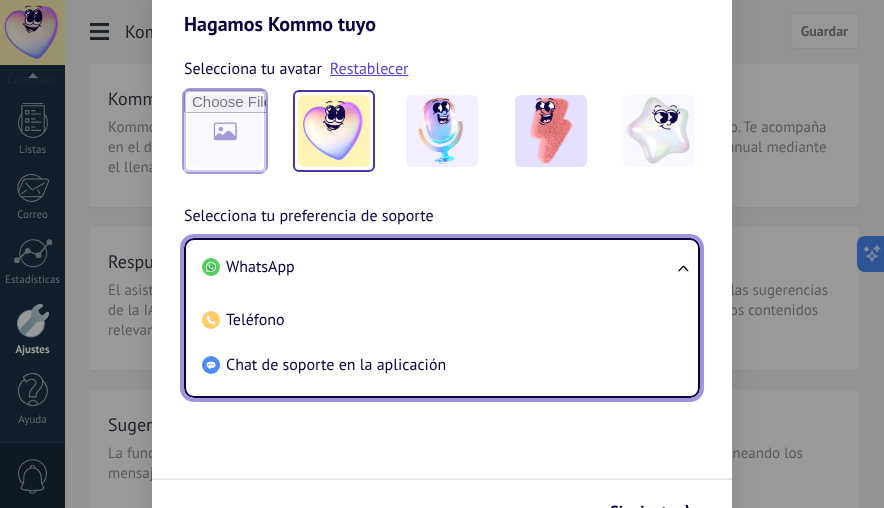 click on "WhatsApp" at bounding box center (438, 267) 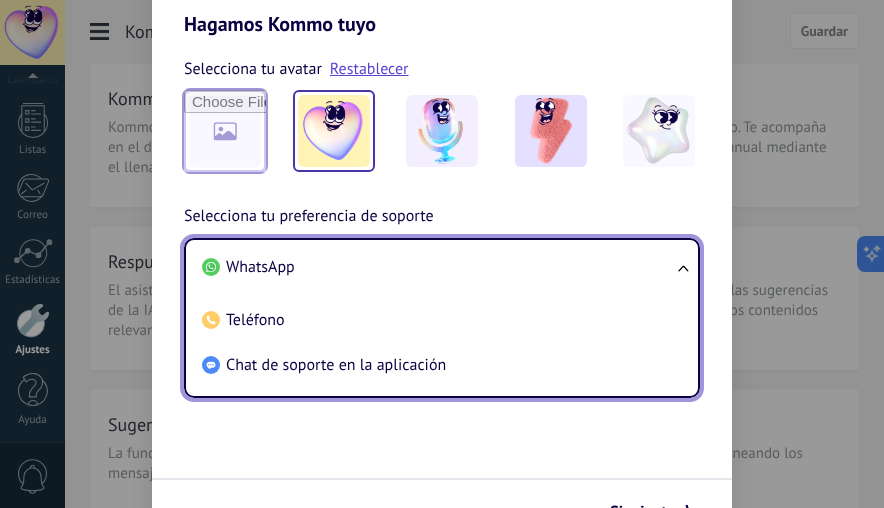 click on "Chat de soporte en la aplicación" at bounding box center (442, 267) 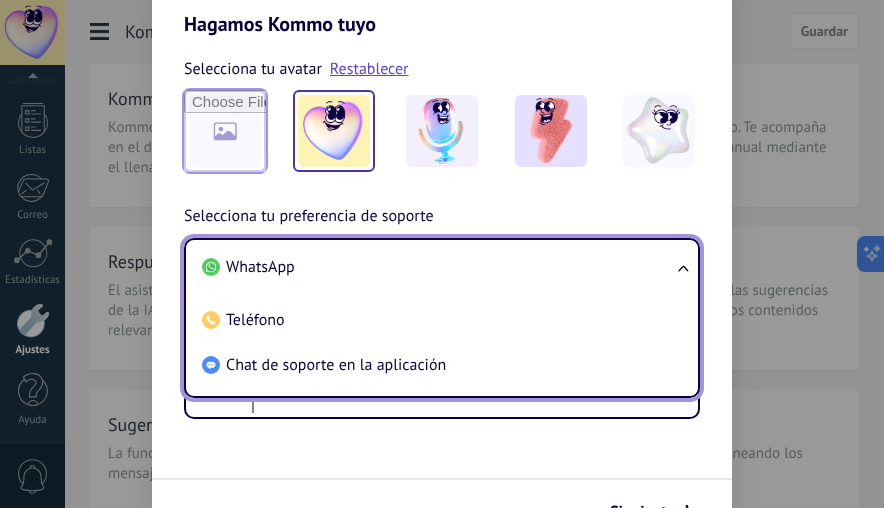 click on "WhatsApp" at bounding box center (438, 267) 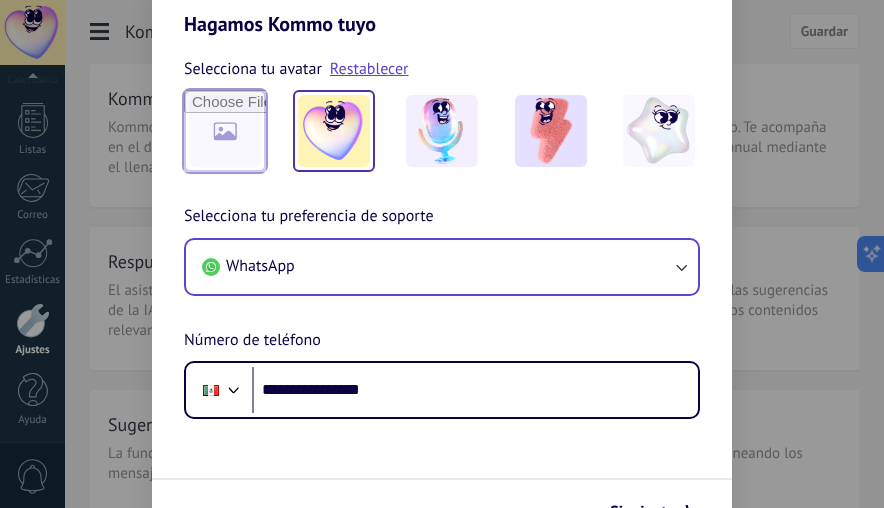 click on "Siguiente" at bounding box center (442, 511) 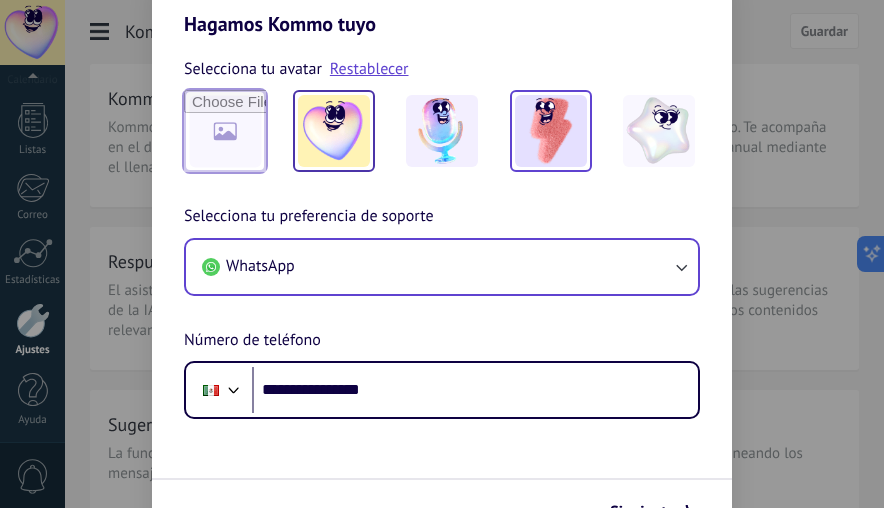click at bounding box center (551, 131) 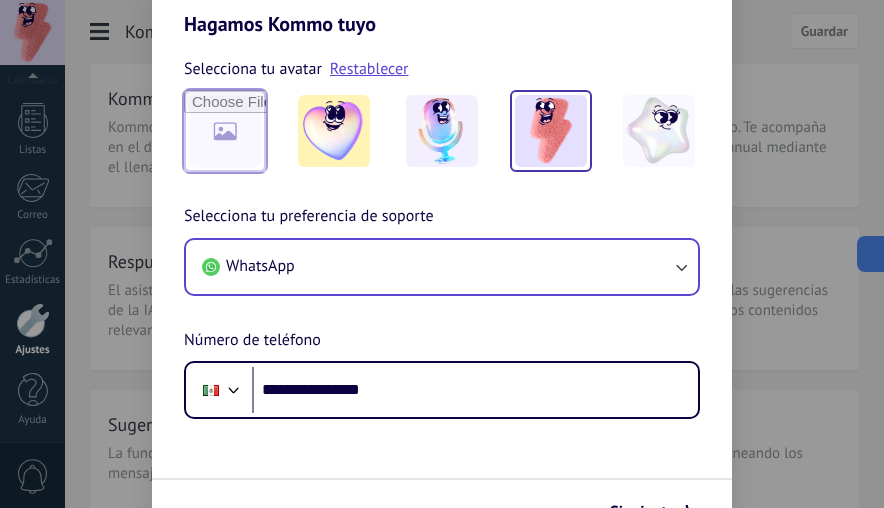 click at bounding box center [551, 131] 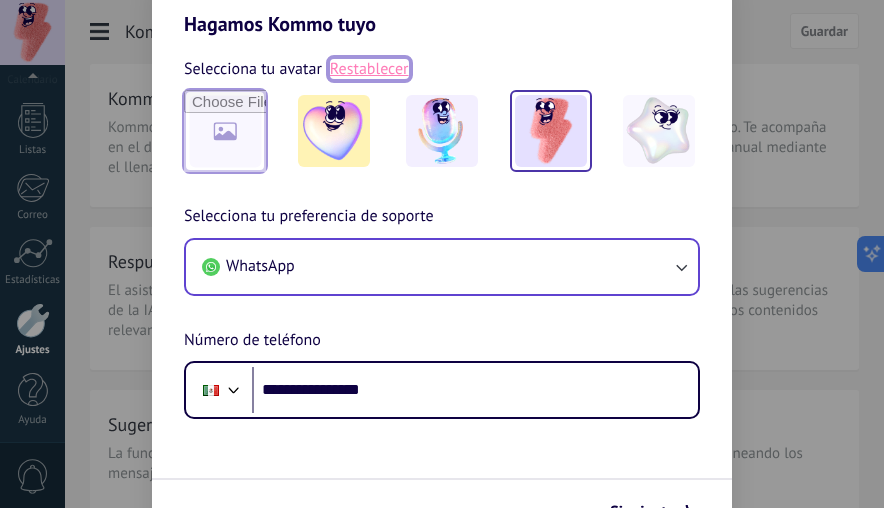 click on "Restablecer" at bounding box center (369, 69) 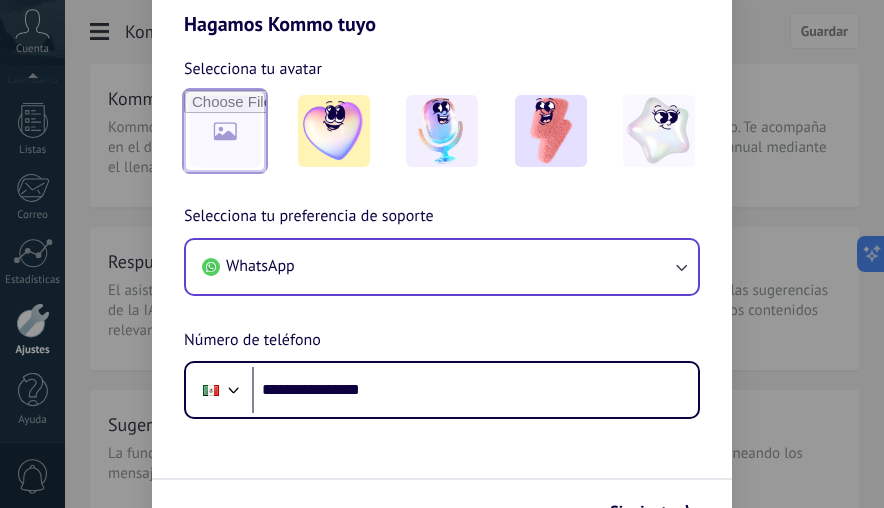 click on "Hagamos Kommo tuyo" at bounding box center (442, 0) 